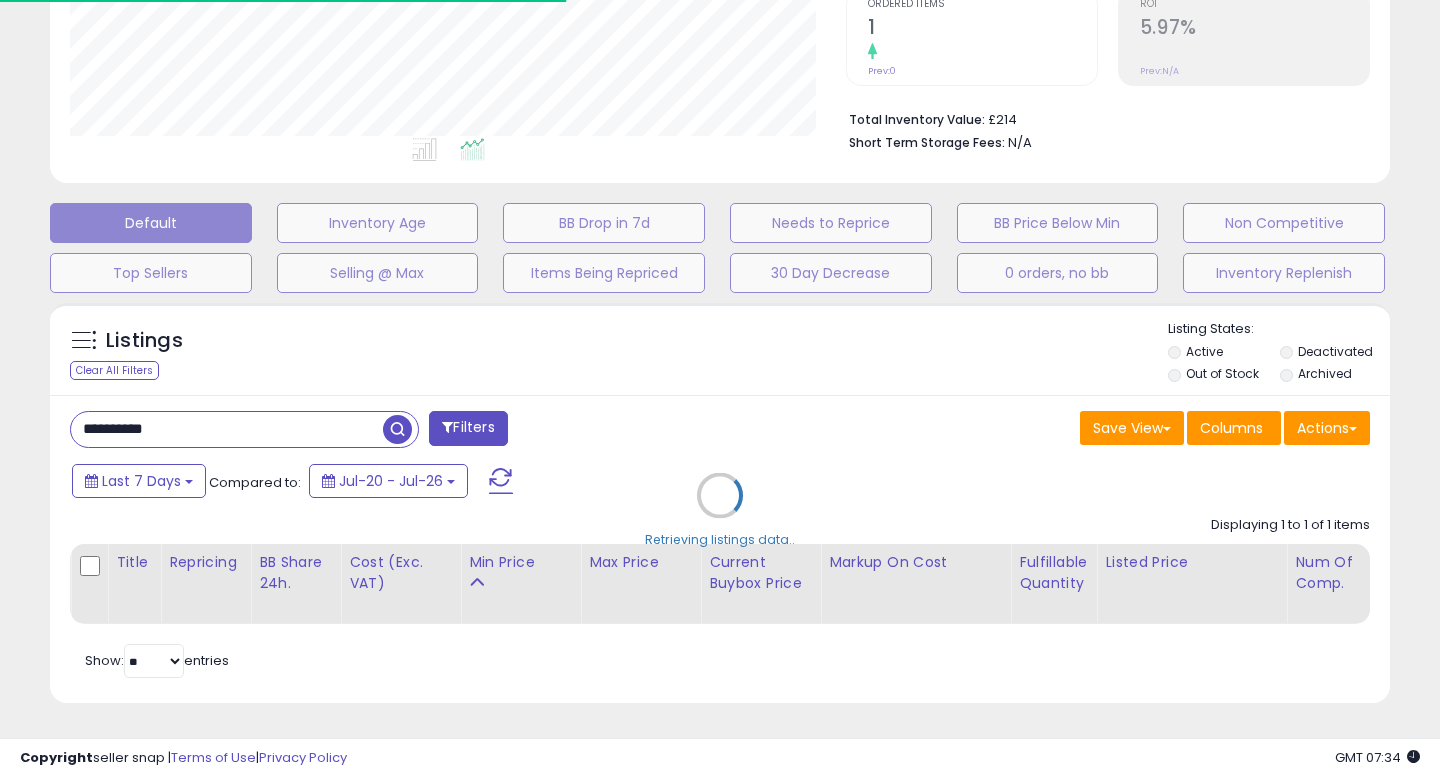 scroll, scrollTop: 427, scrollLeft: 0, axis: vertical 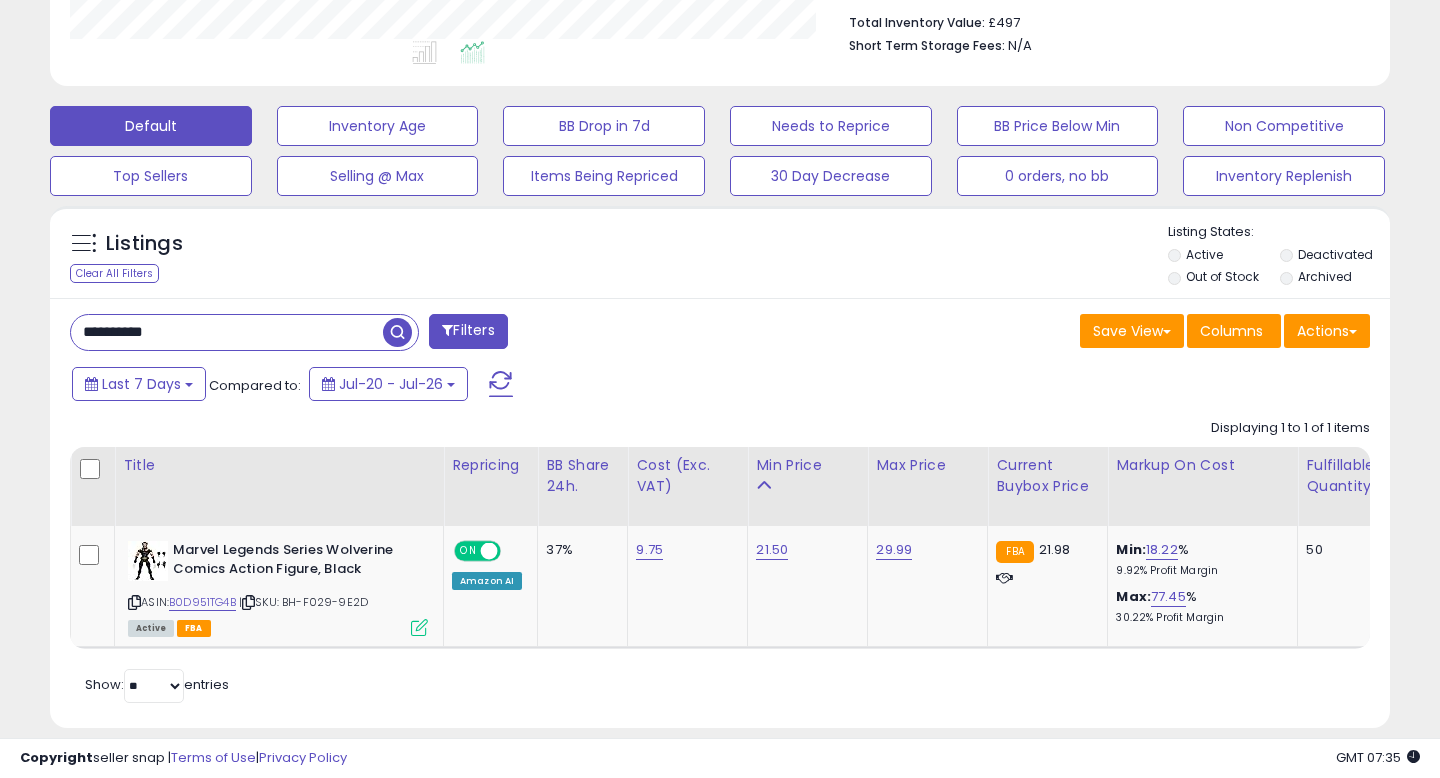 click on "**********" at bounding box center [227, 332] 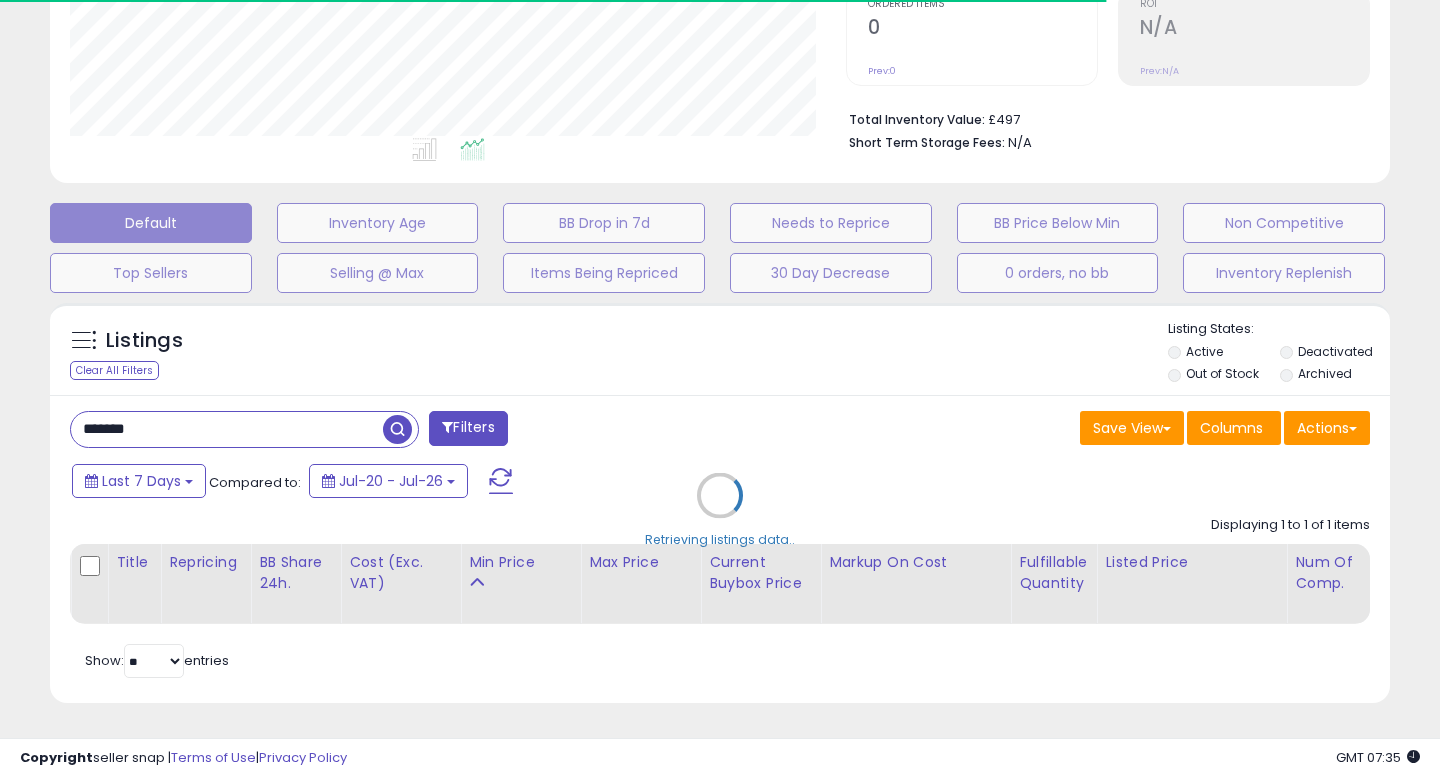 scroll, scrollTop: 524, scrollLeft: 0, axis: vertical 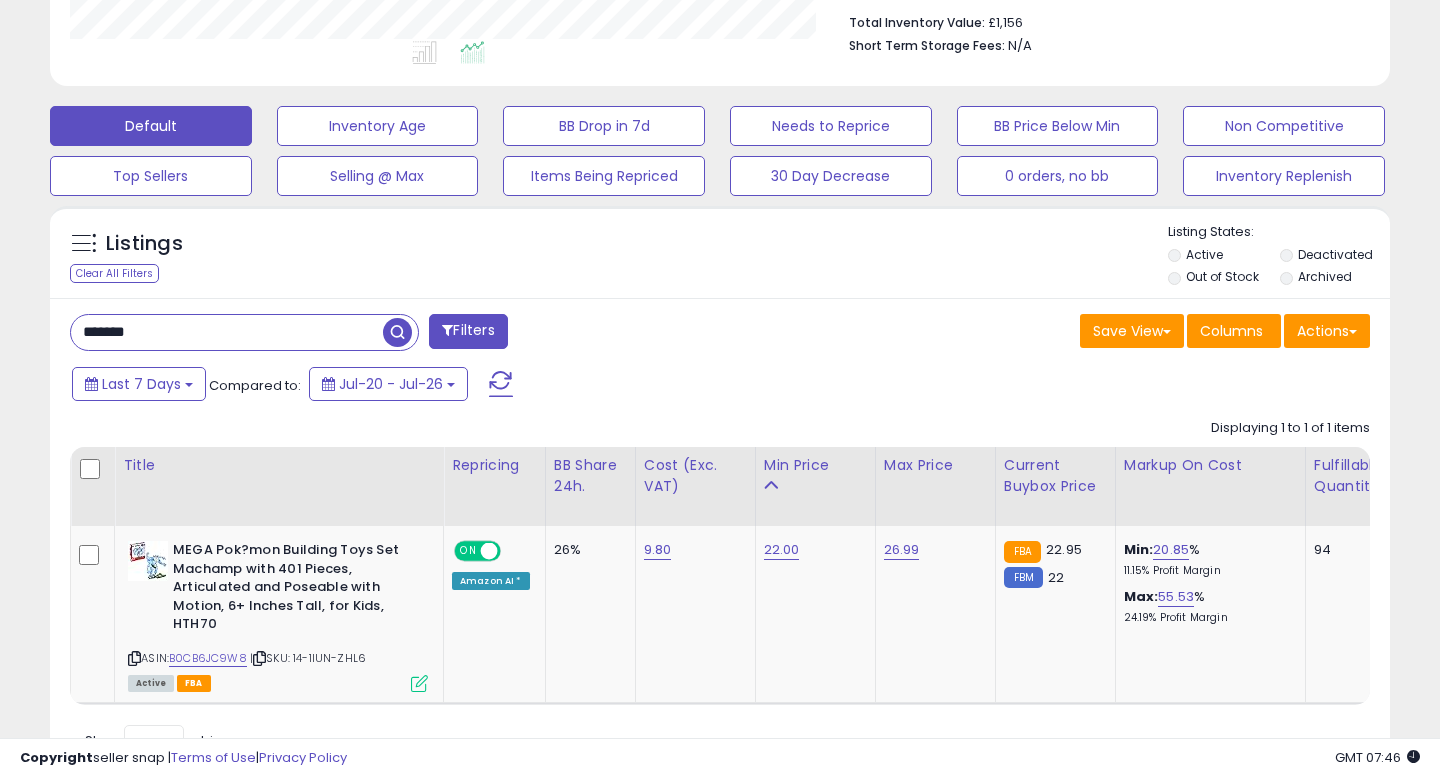 click on "*******" at bounding box center [227, 332] 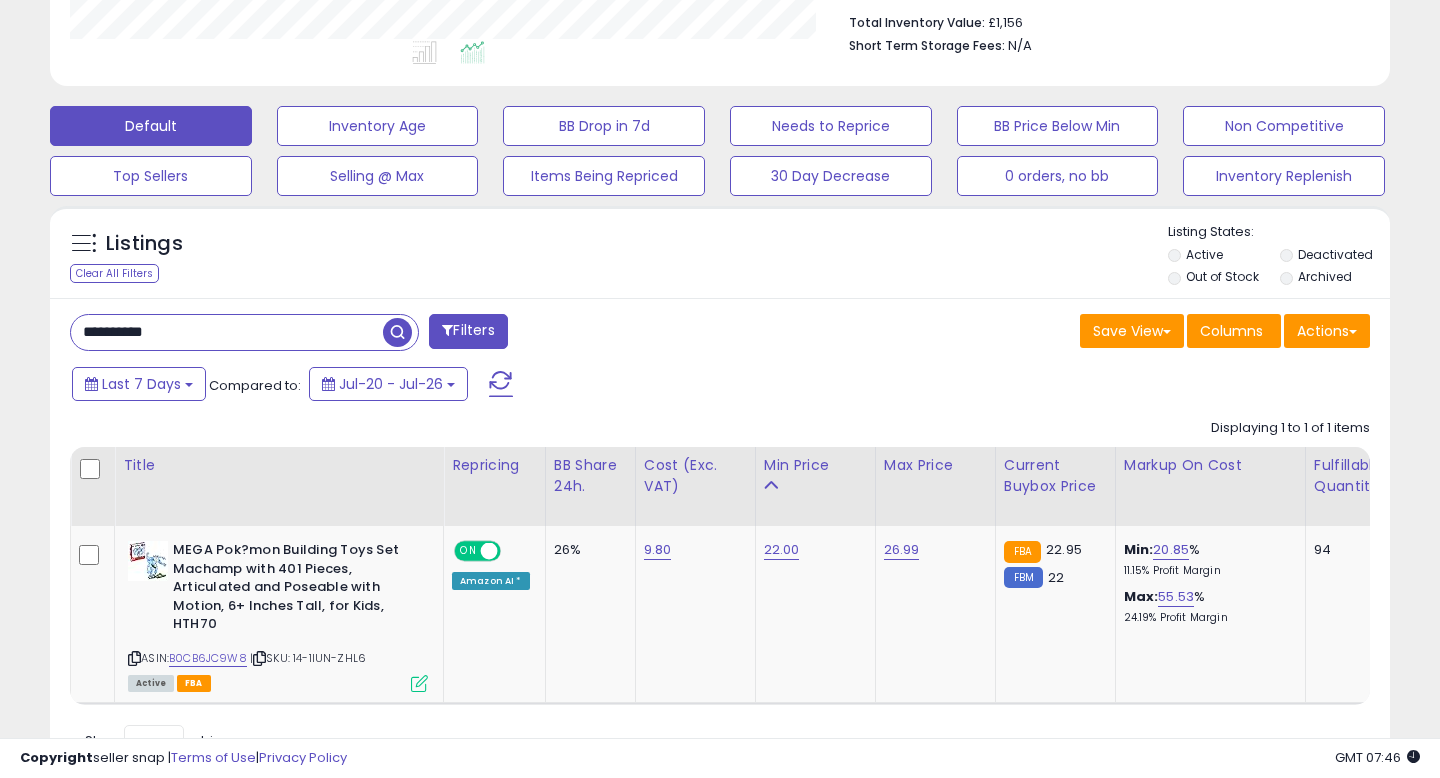 type on "**********" 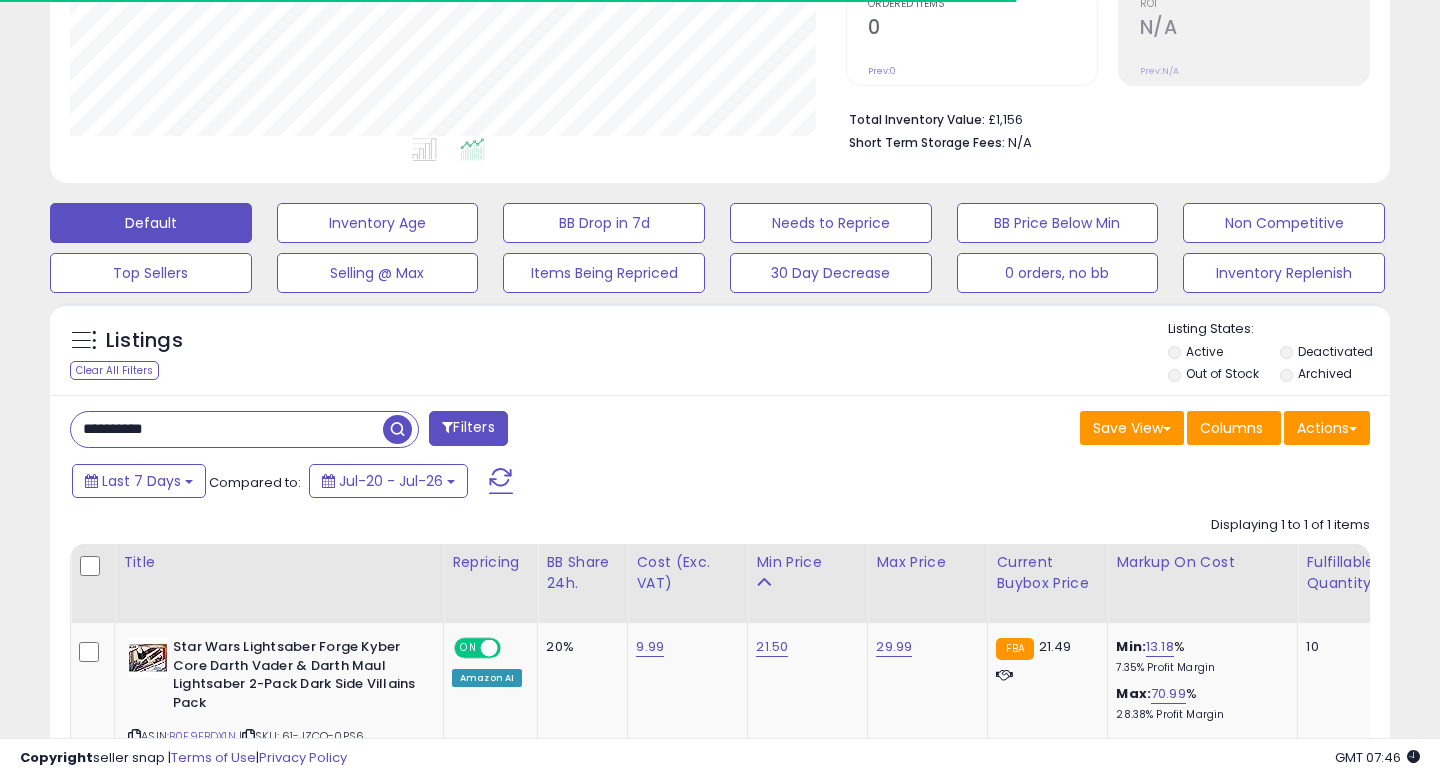 scroll, scrollTop: 524, scrollLeft: 0, axis: vertical 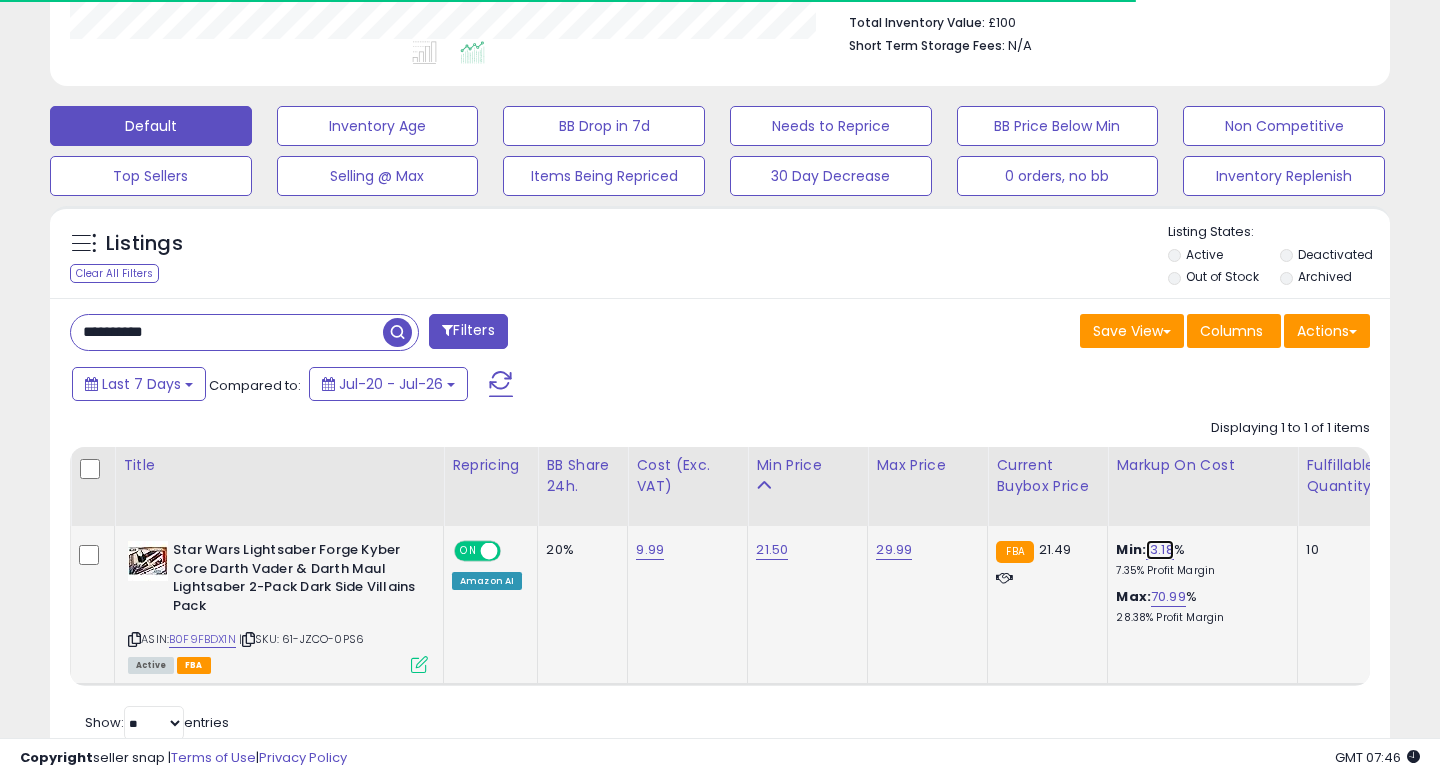 click on "13.18" at bounding box center (1160, 550) 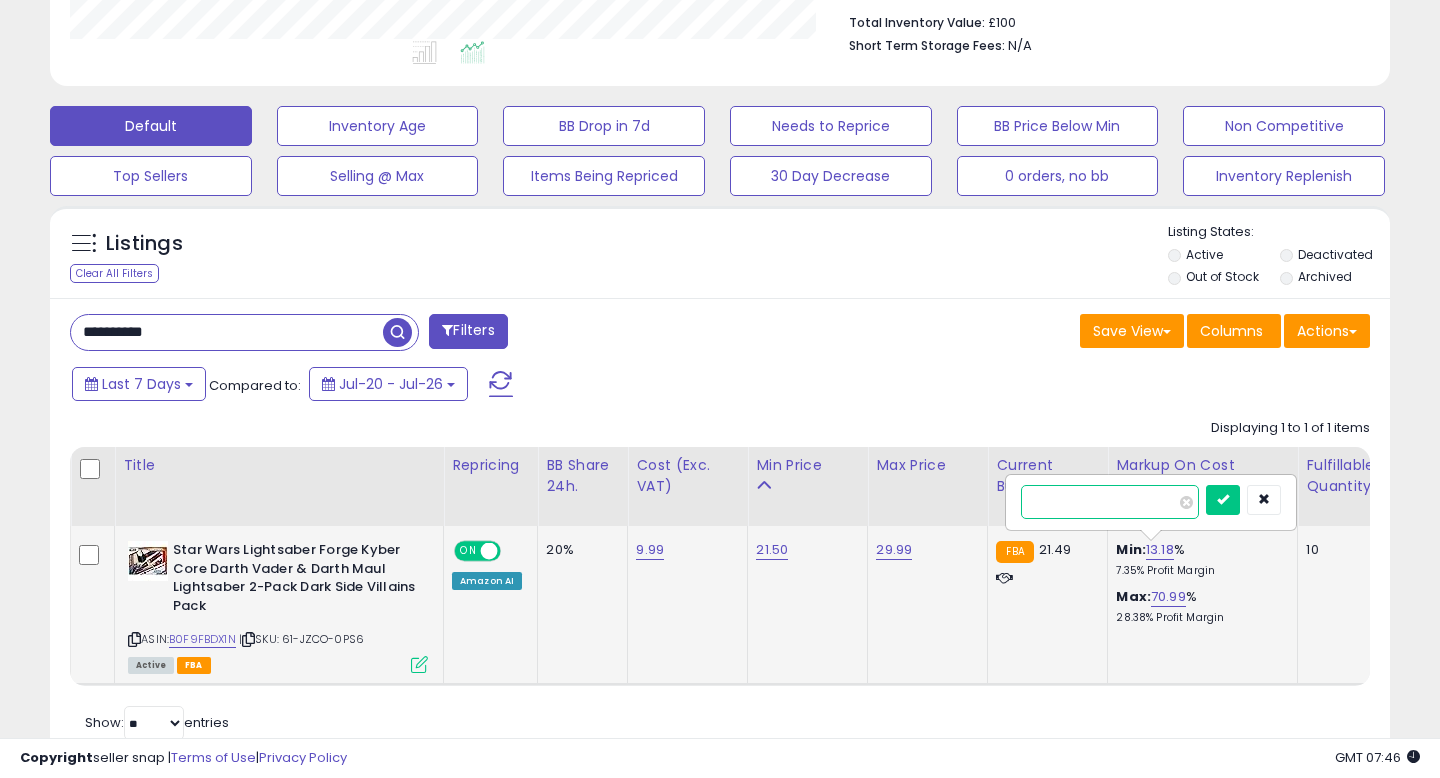 scroll, scrollTop: 999590, scrollLeft: 999224, axis: both 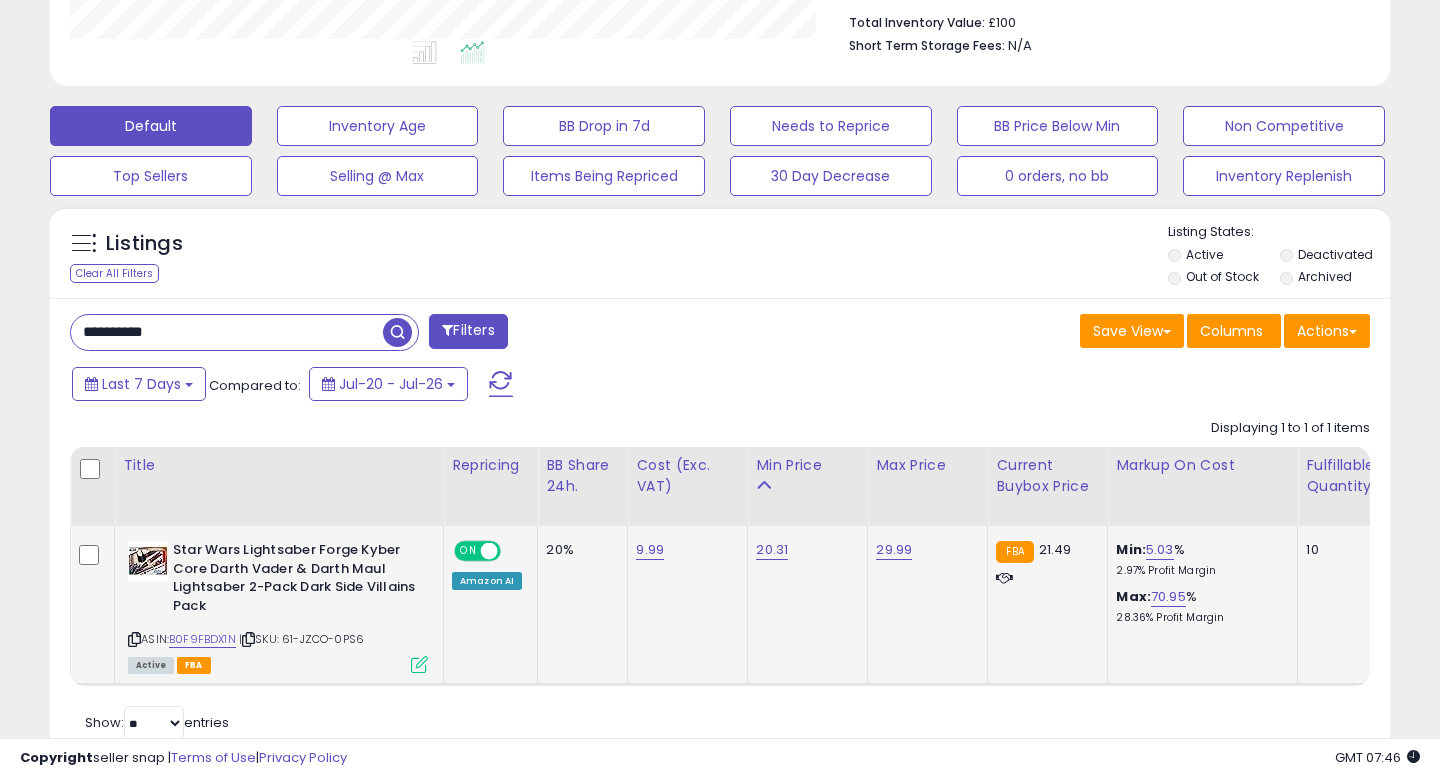 click on "**********" at bounding box center [387, 334] 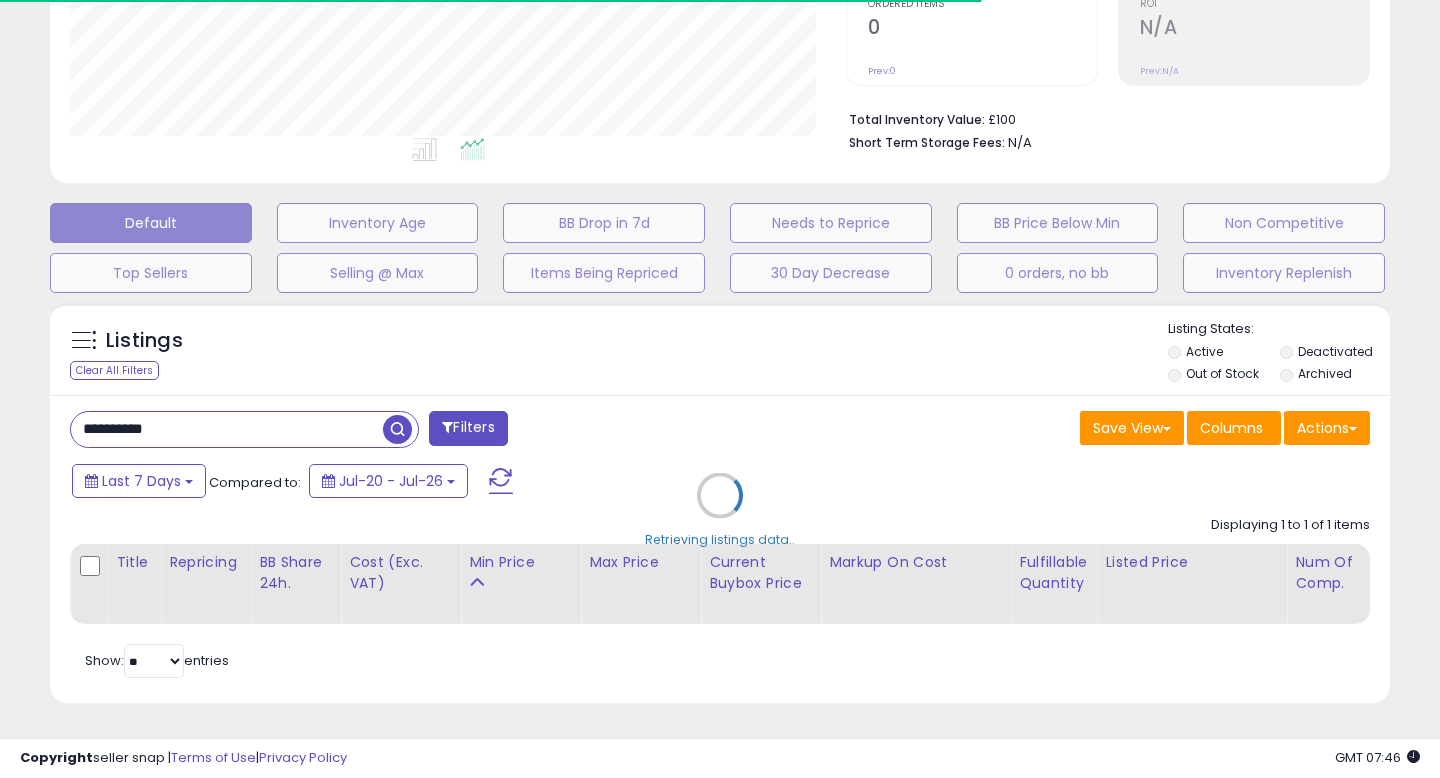scroll, scrollTop: 524, scrollLeft: 0, axis: vertical 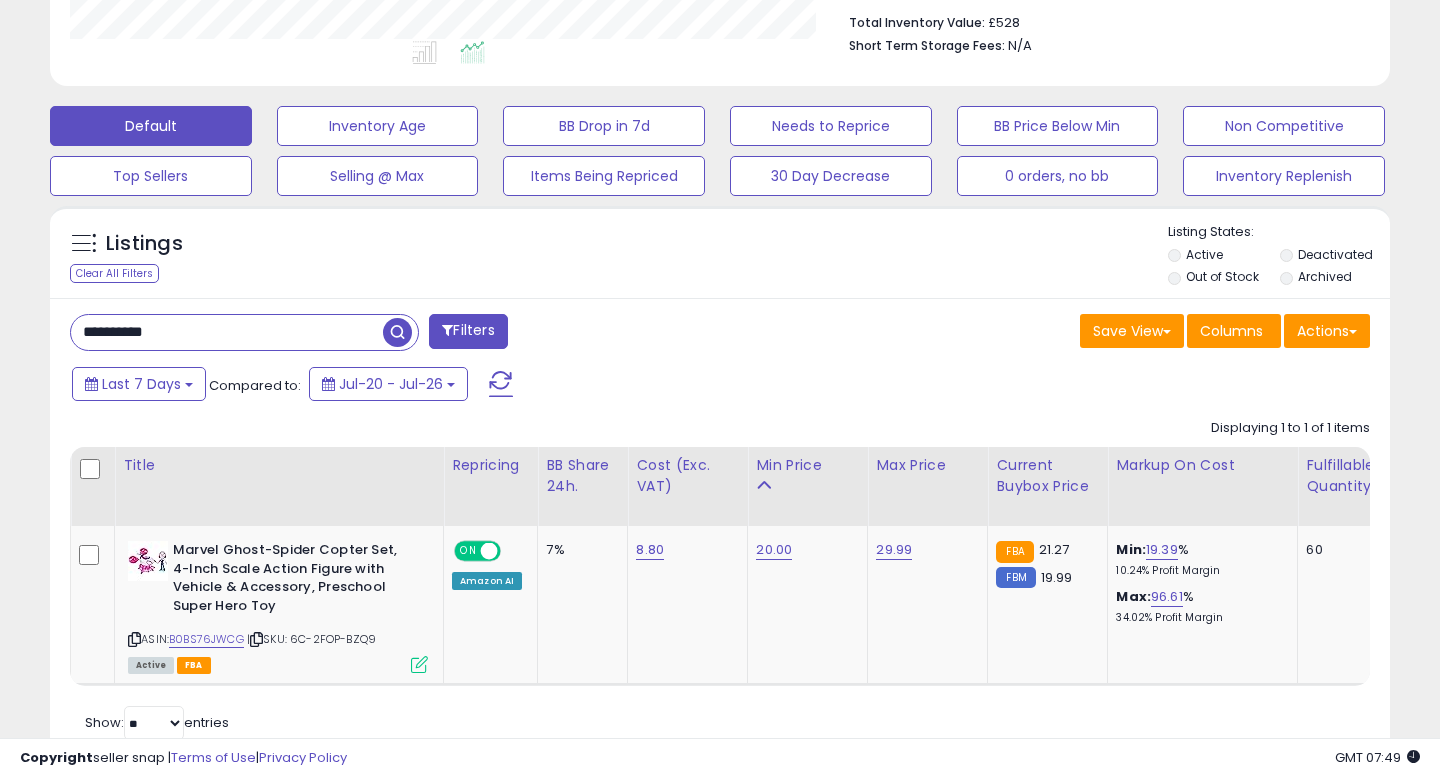 click on "**********" at bounding box center (227, 332) 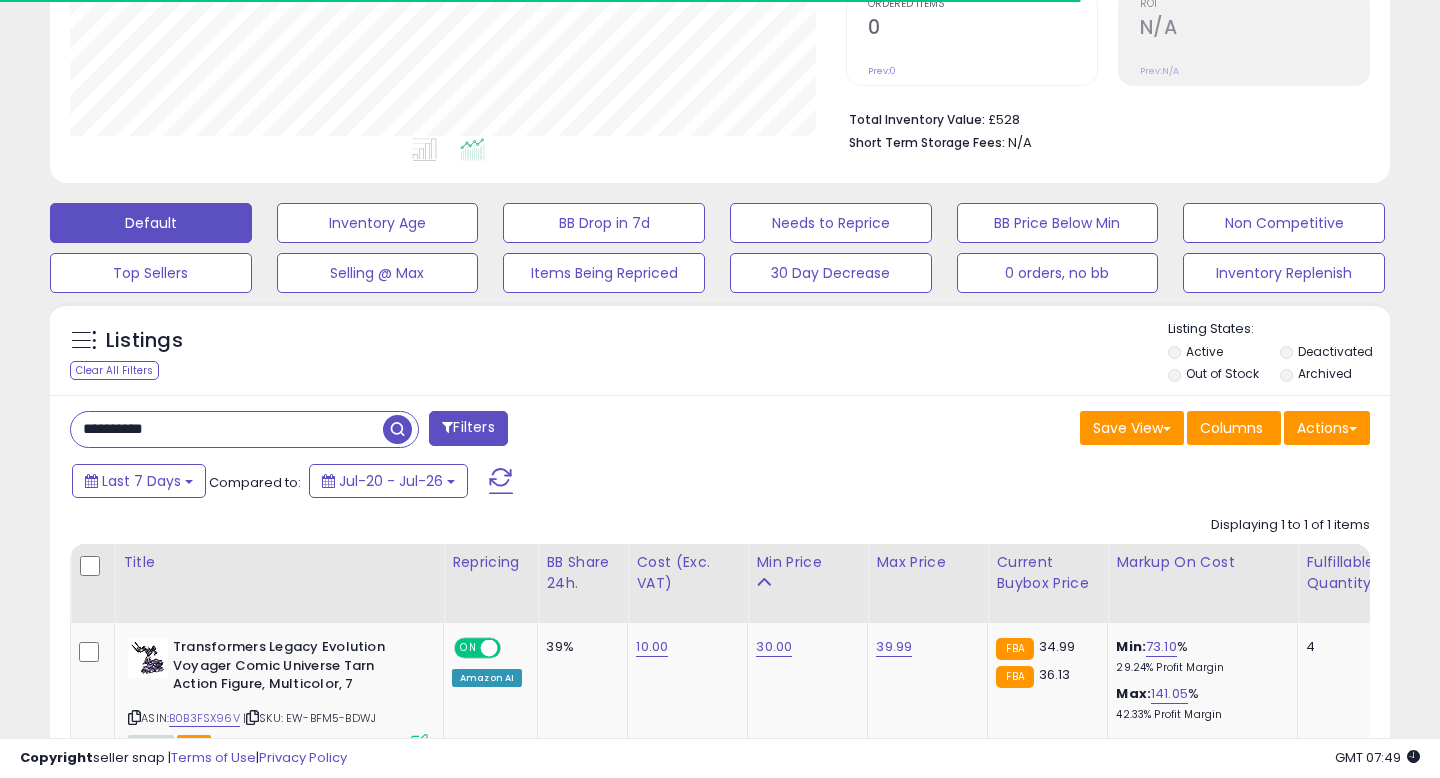 scroll, scrollTop: 524, scrollLeft: 0, axis: vertical 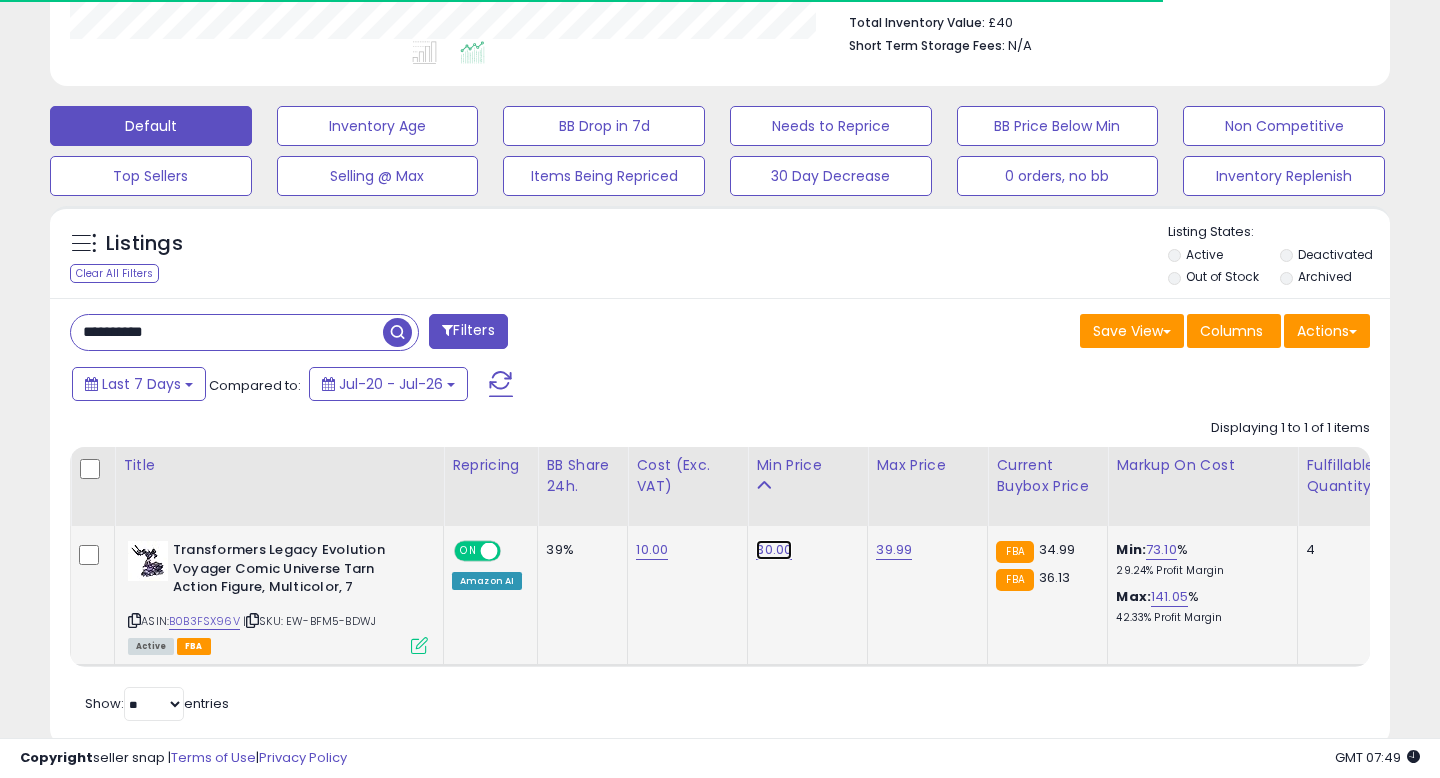 click on "30.00" at bounding box center (774, 550) 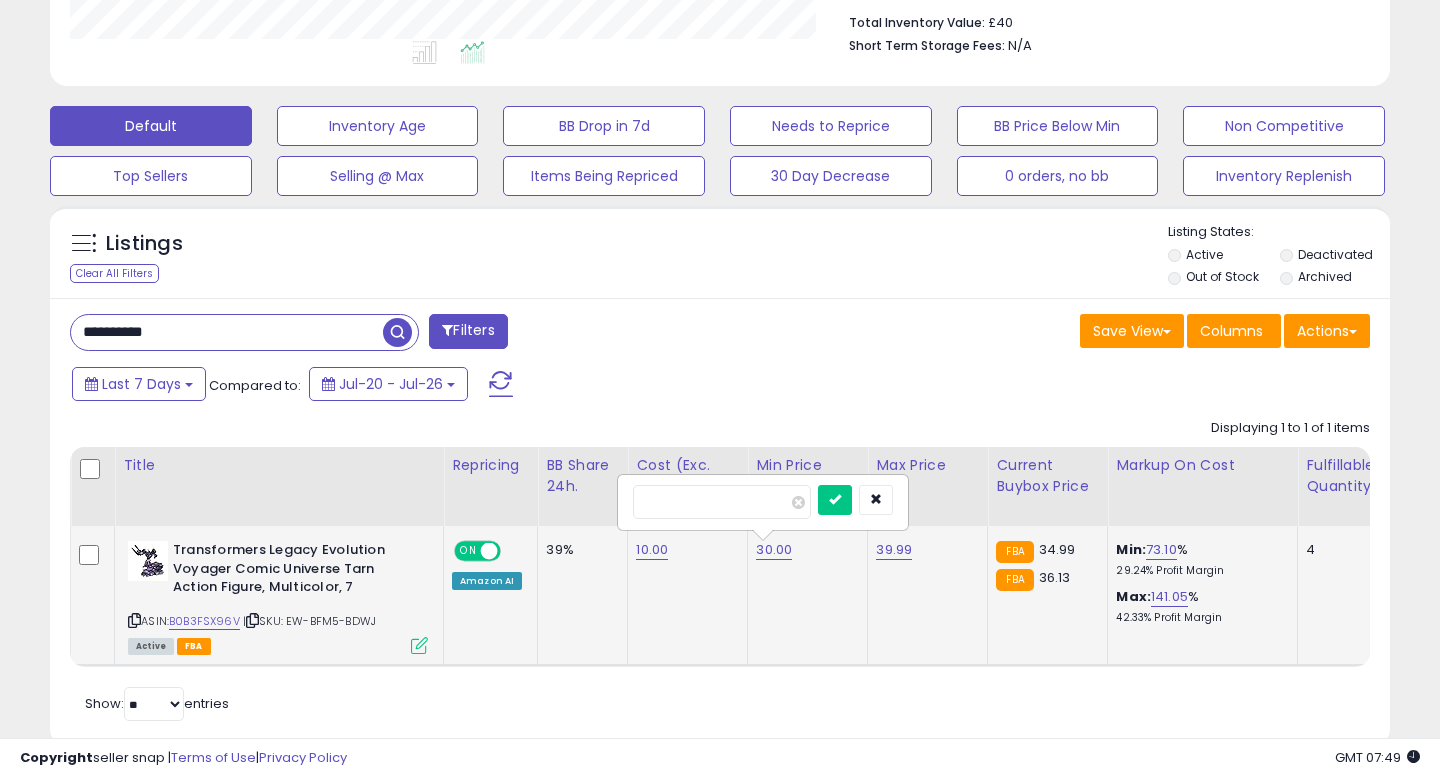 scroll, scrollTop: 999590, scrollLeft: 999224, axis: both 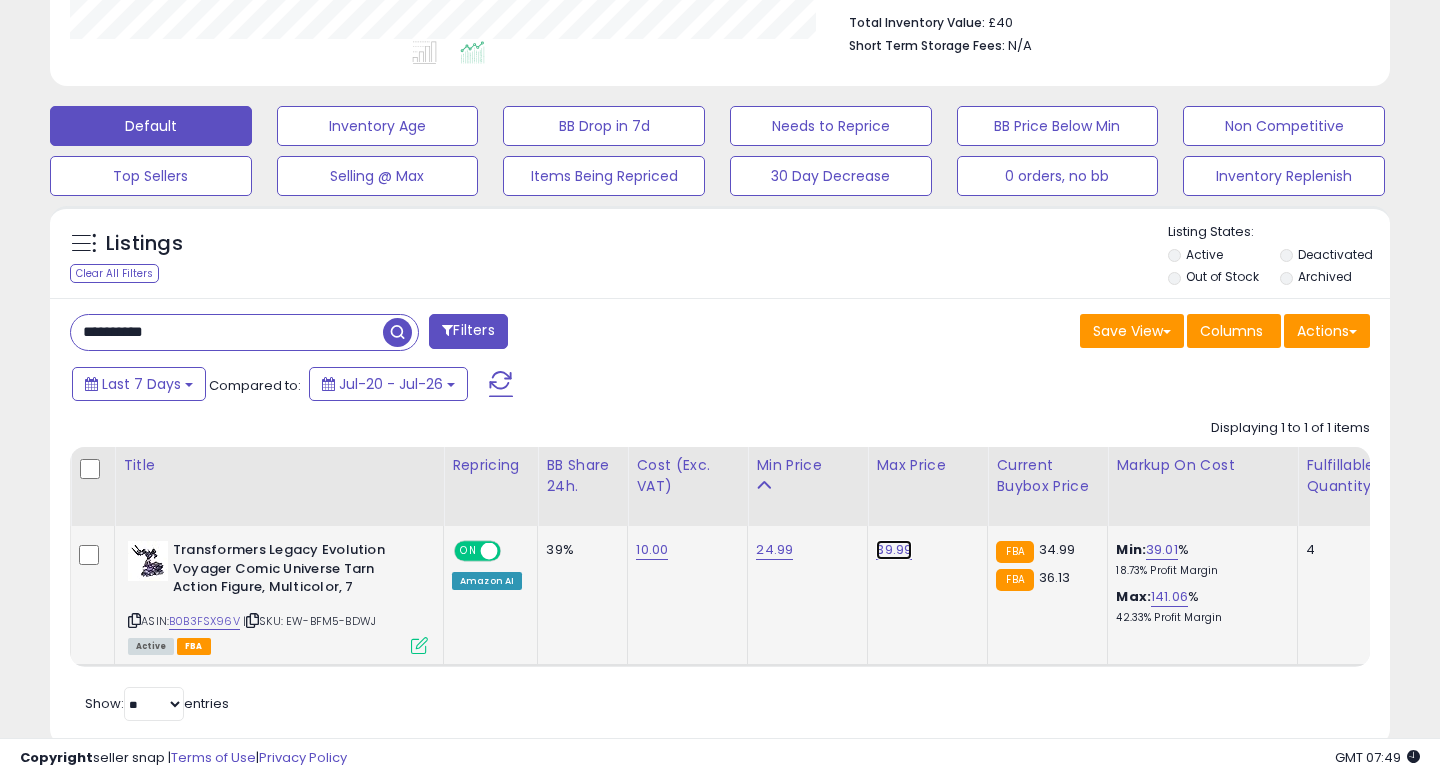 click on "39.99" at bounding box center [894, 550] 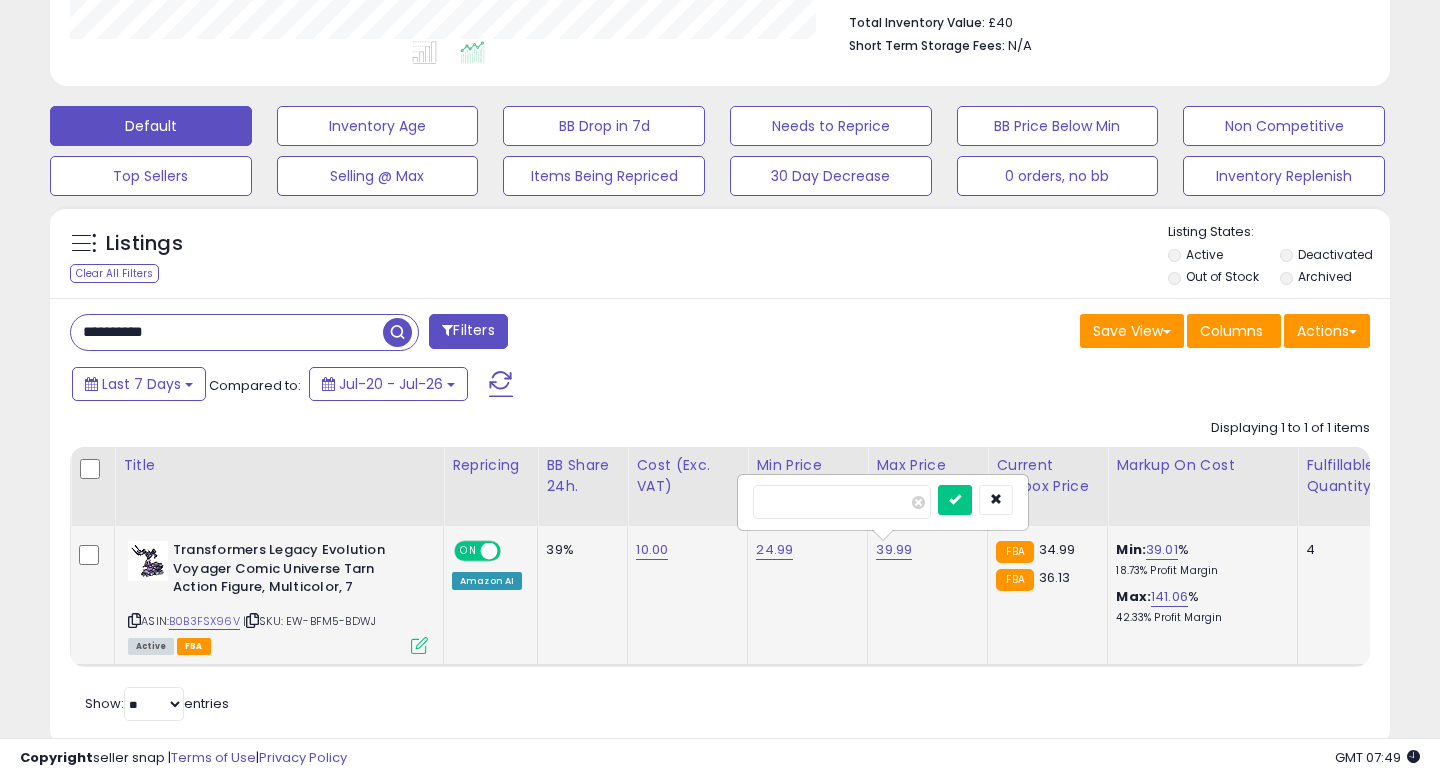 click on "*****" at bounding box center [842, 502] 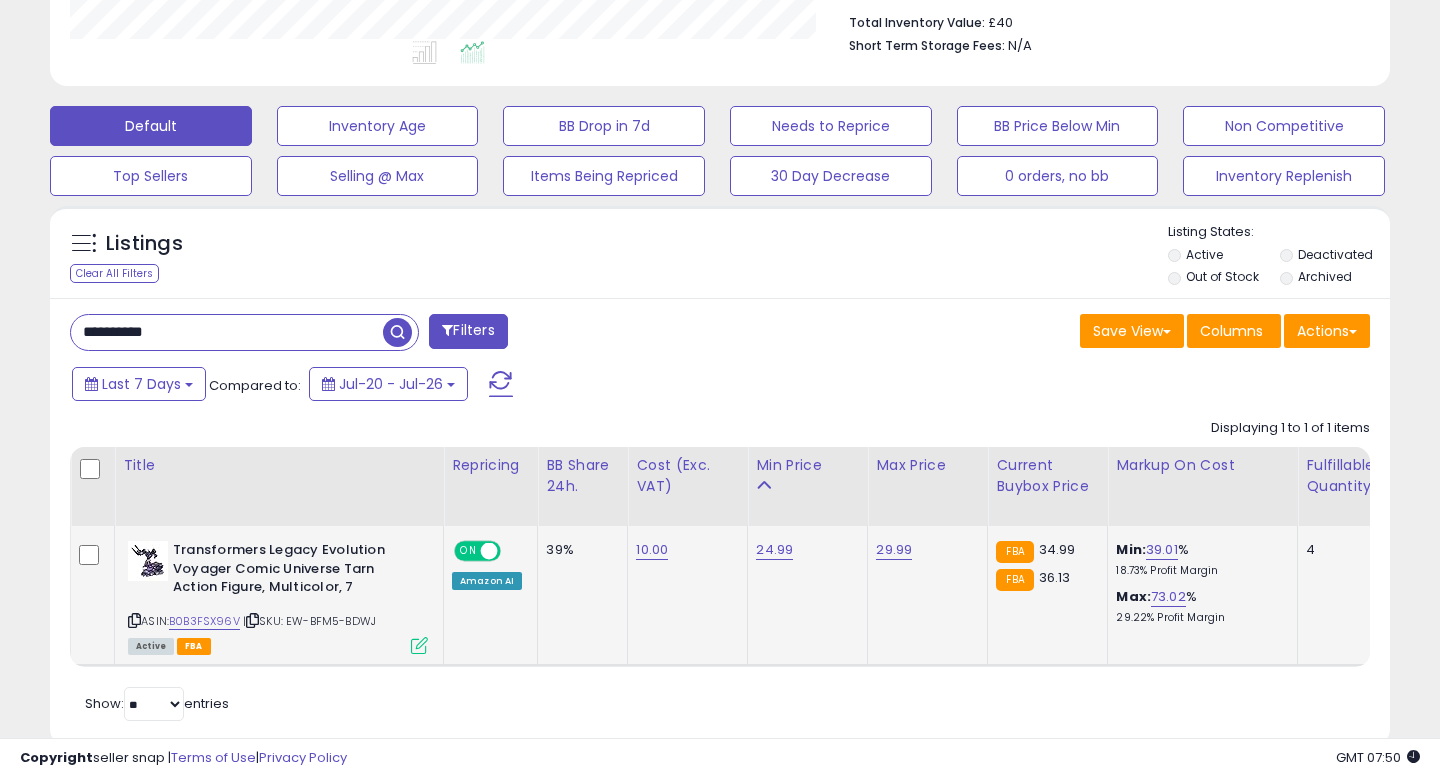 click on "**********" at bounding box center (720, 522) 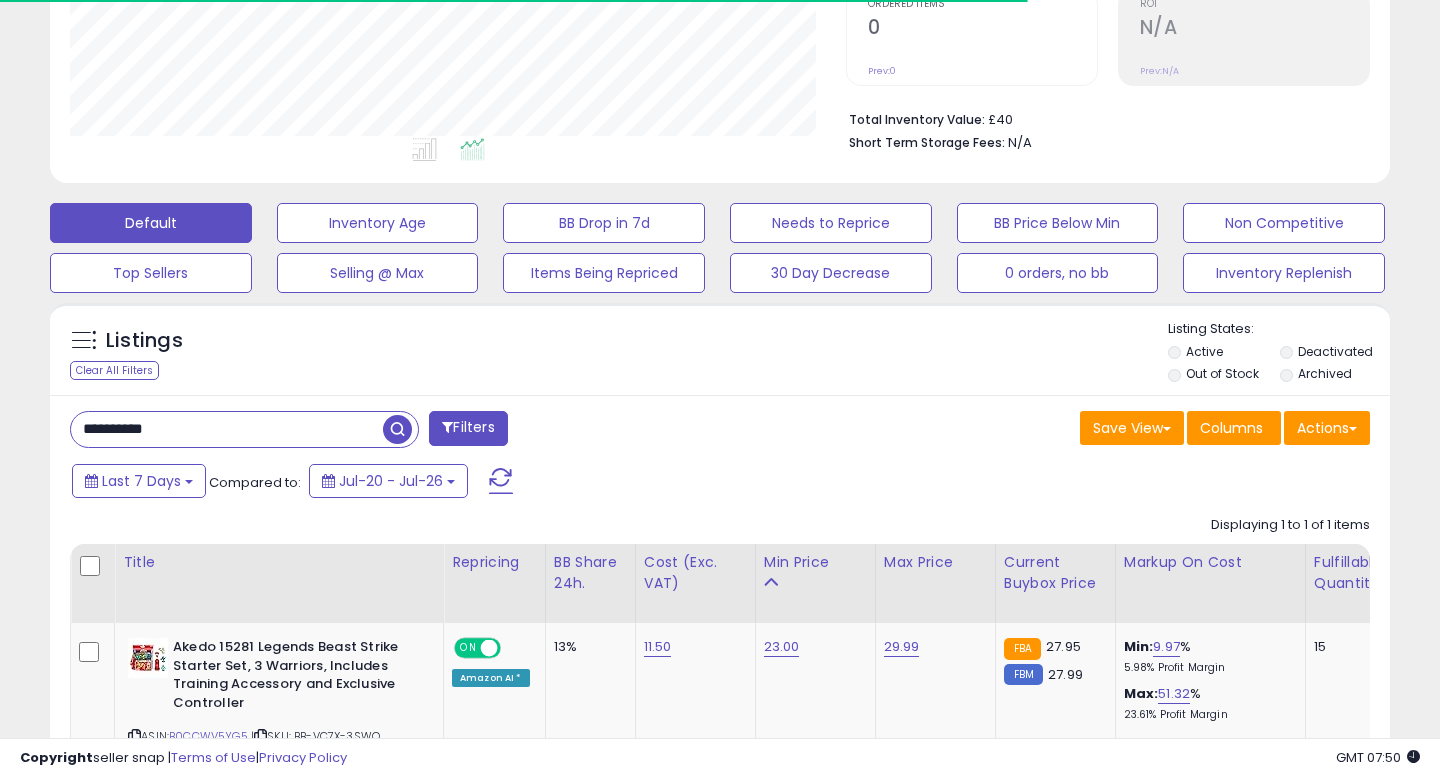 scroll, scrollTop: 524, scrollLeft: 0, axis: vertical 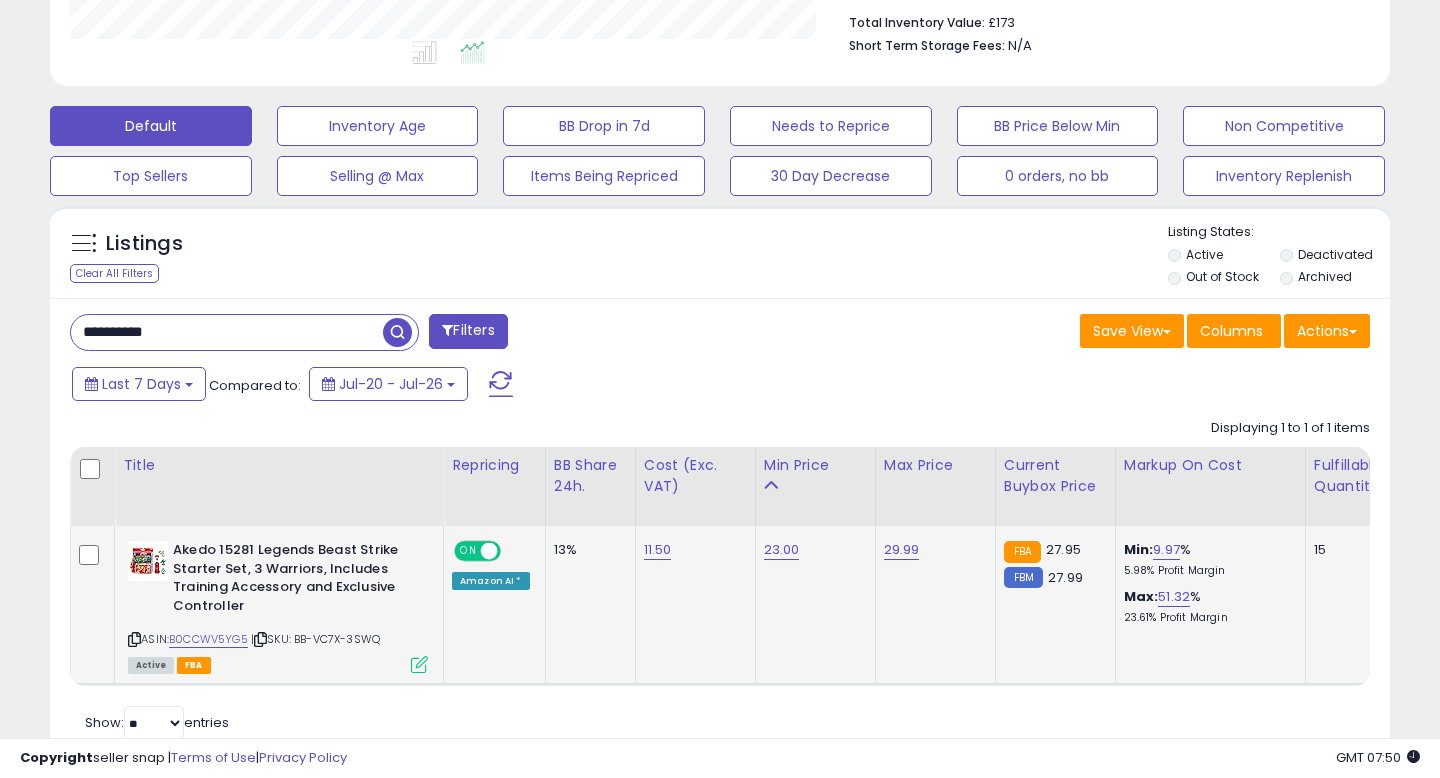 click at bounding box center [419, 664] 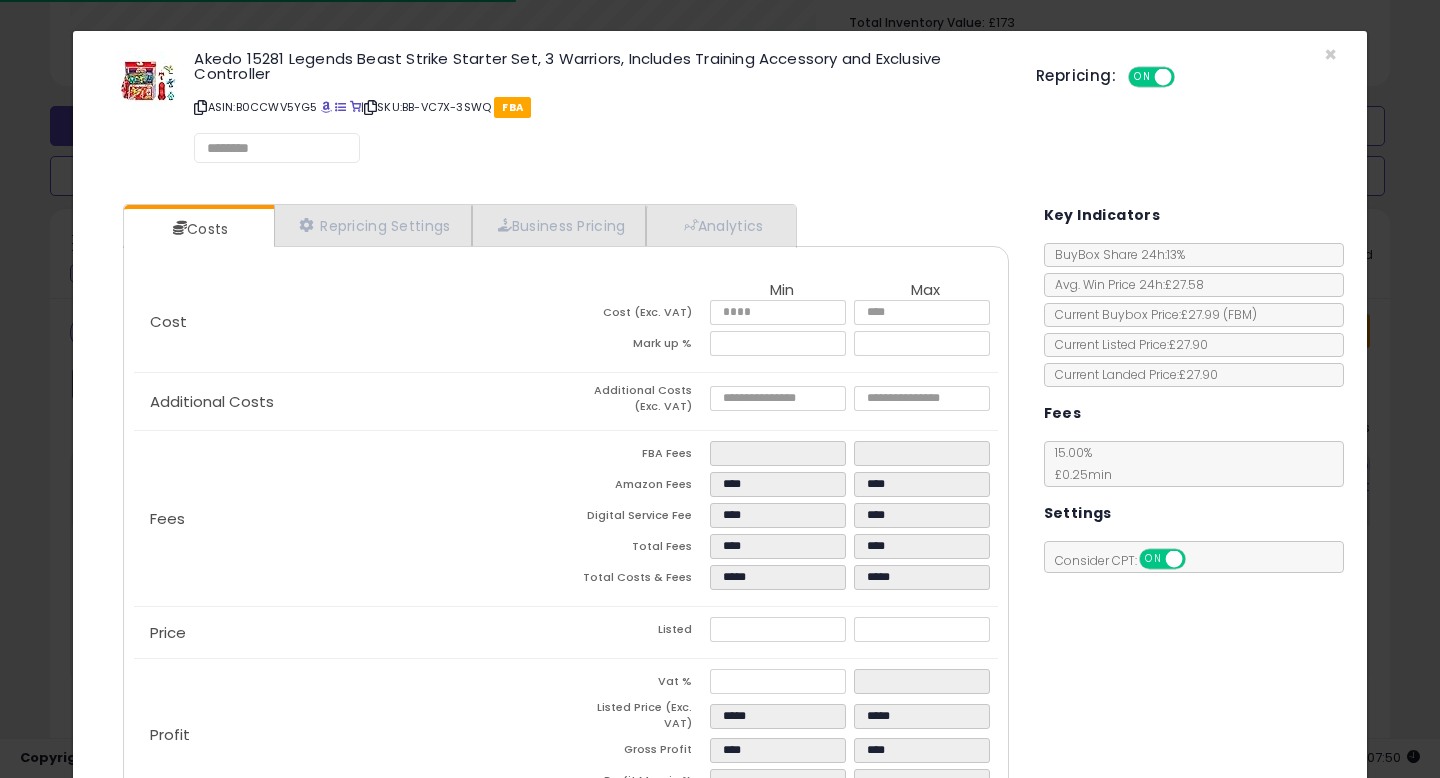 select on "*********" 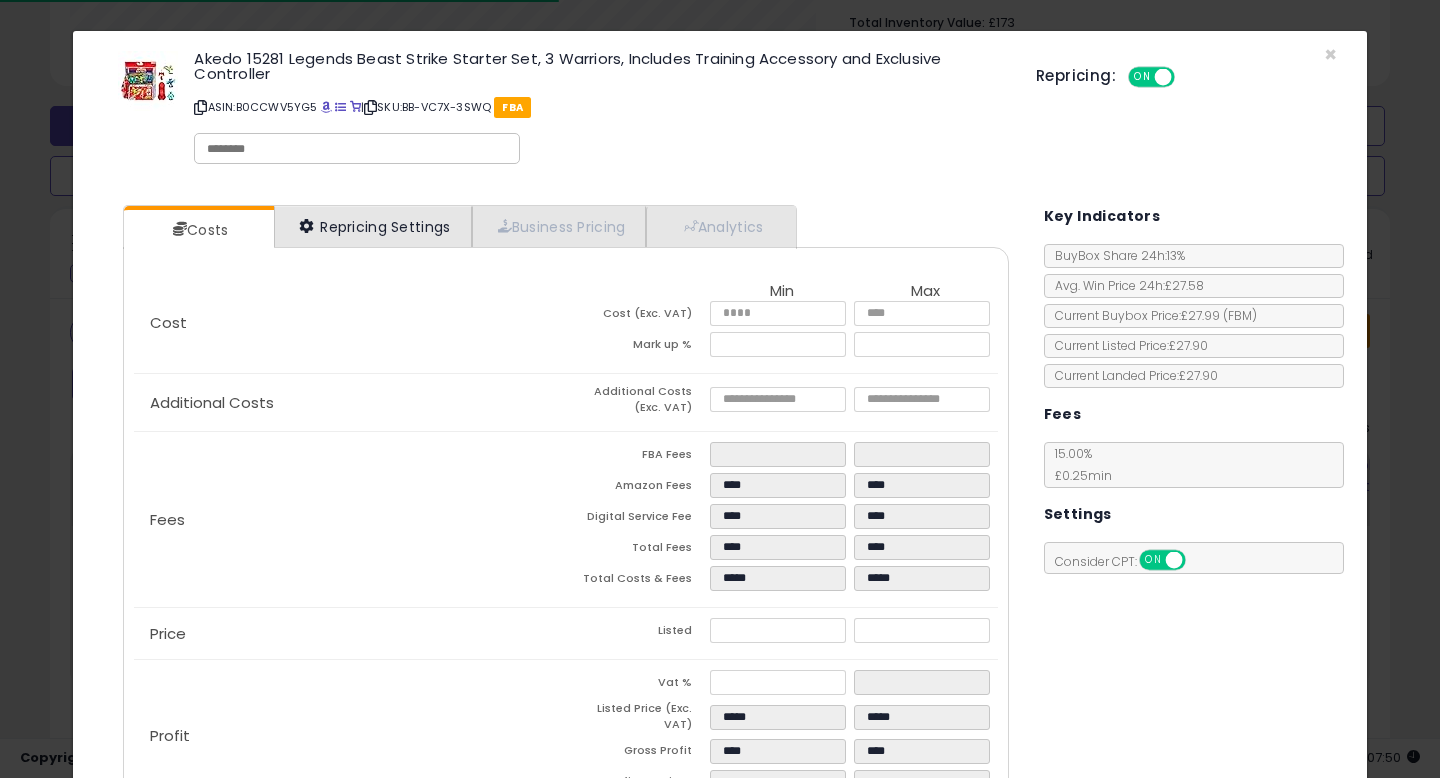 select on "**********" 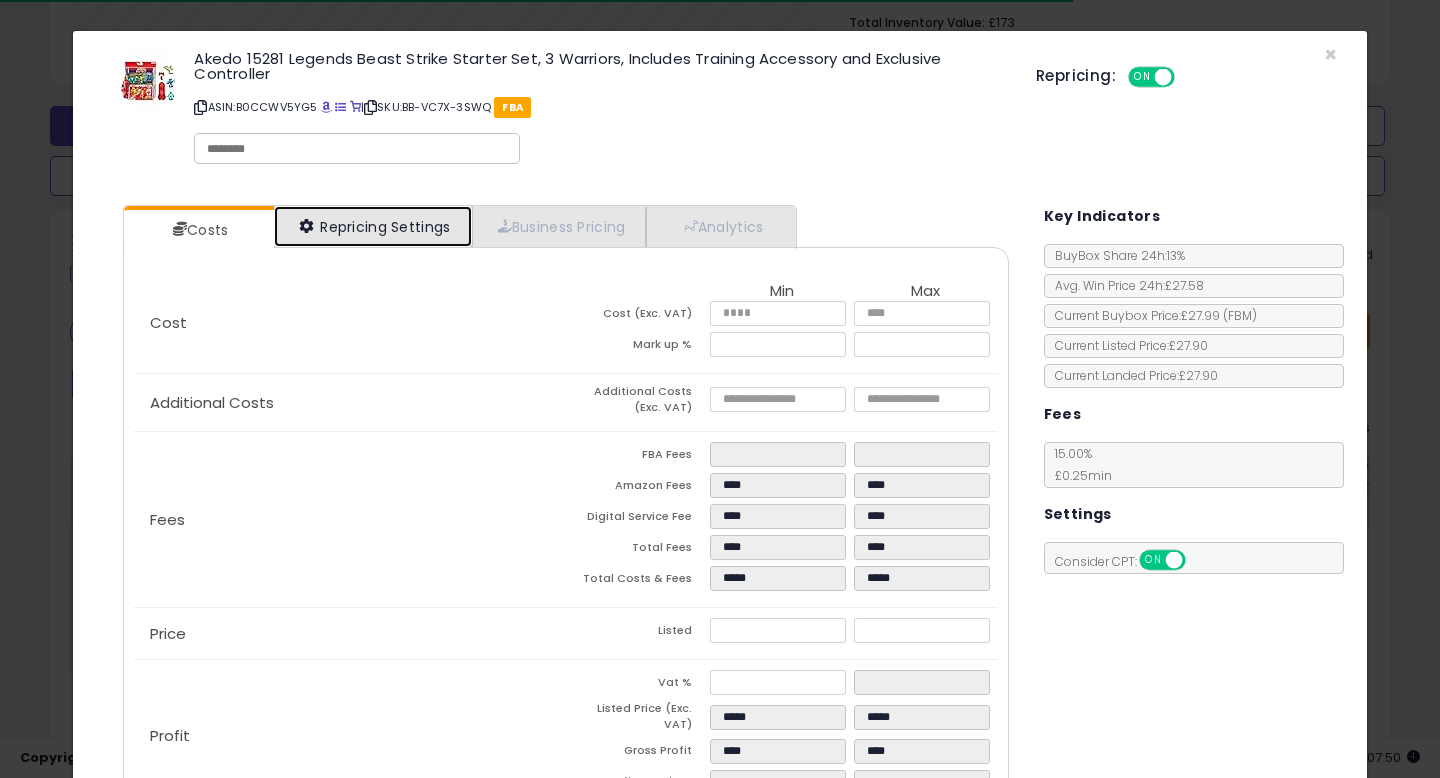 click on "Repricing Settings" at bounding box center (373, 226) 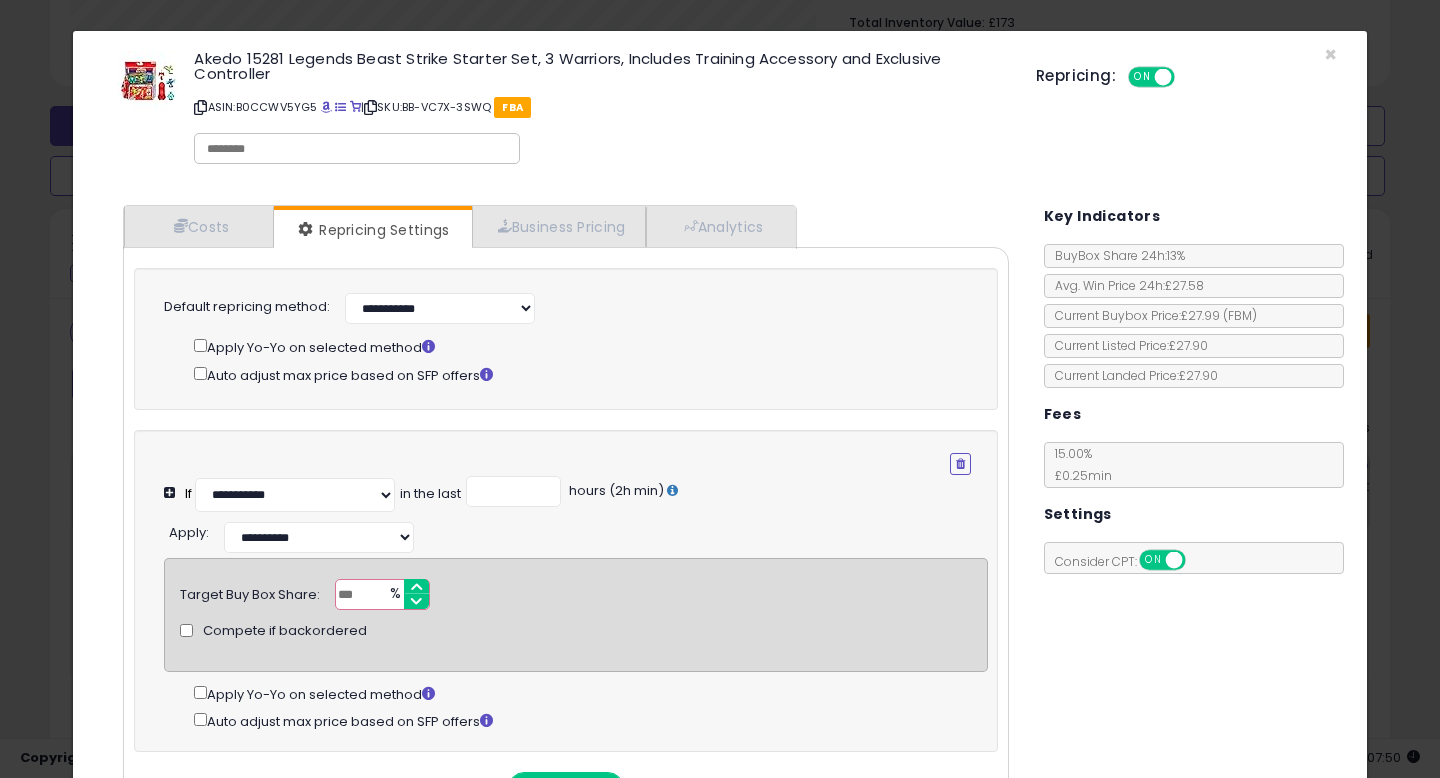 click on "***" at bounding box center [382, 594] 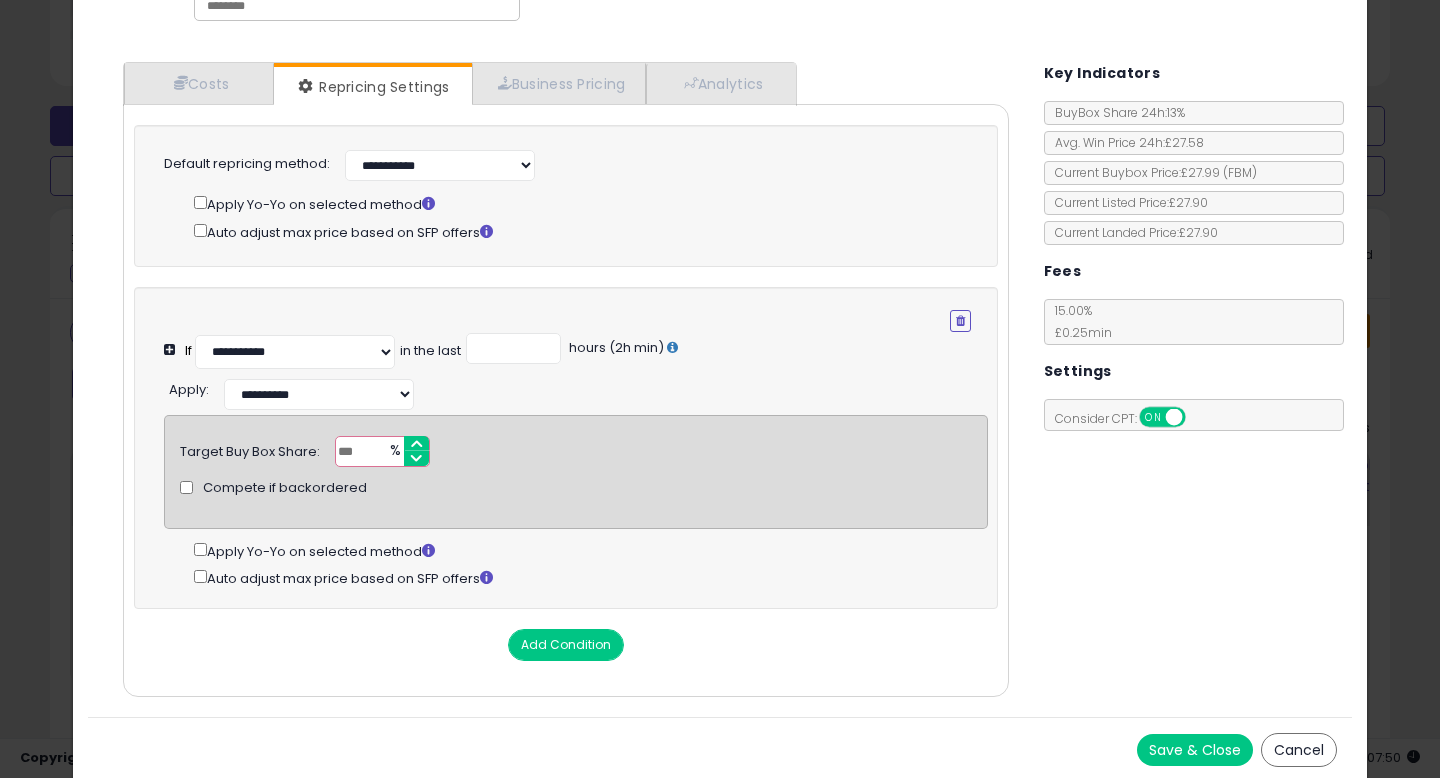 scroll, scrollTop: 0, scrollLeft: 0, axis: both 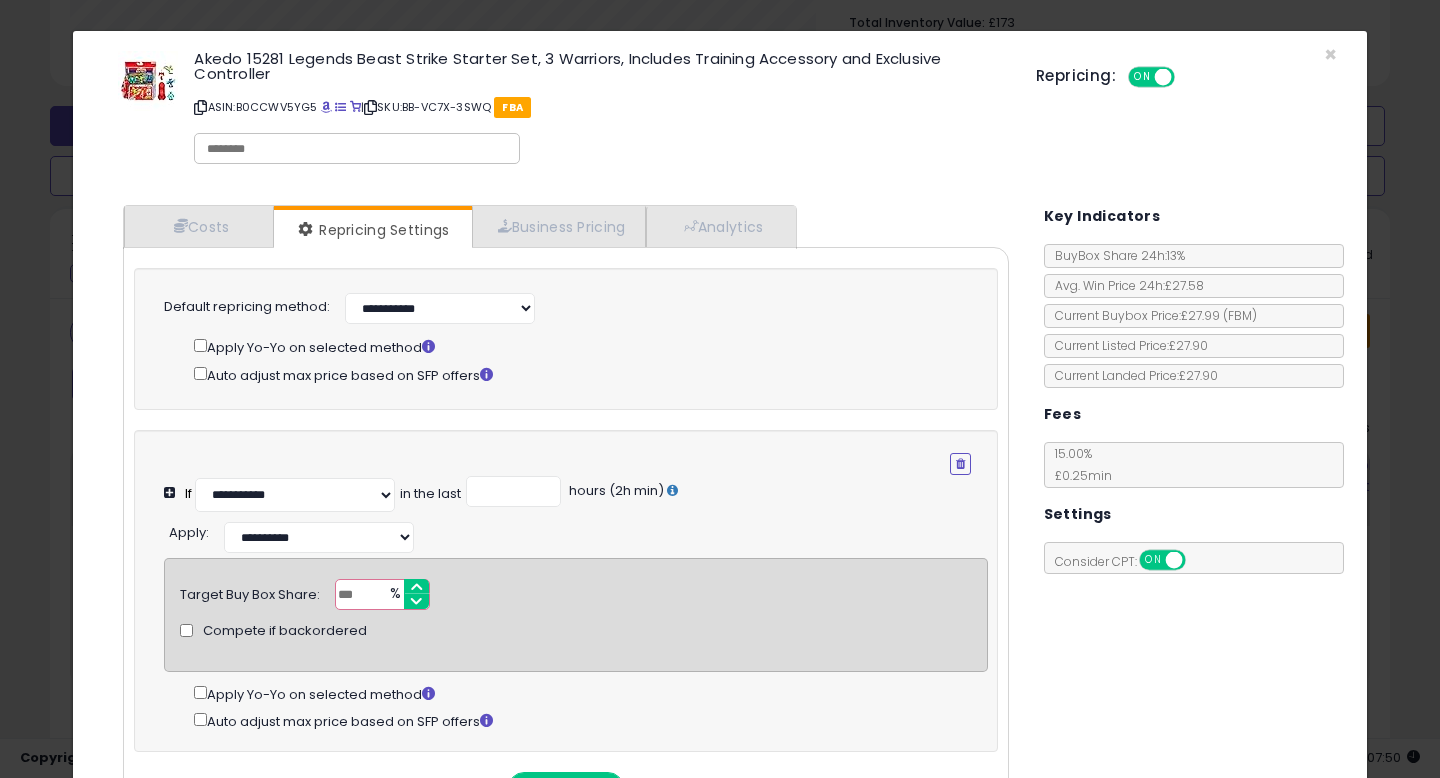 click on "***" at bounding box center [382, 594] 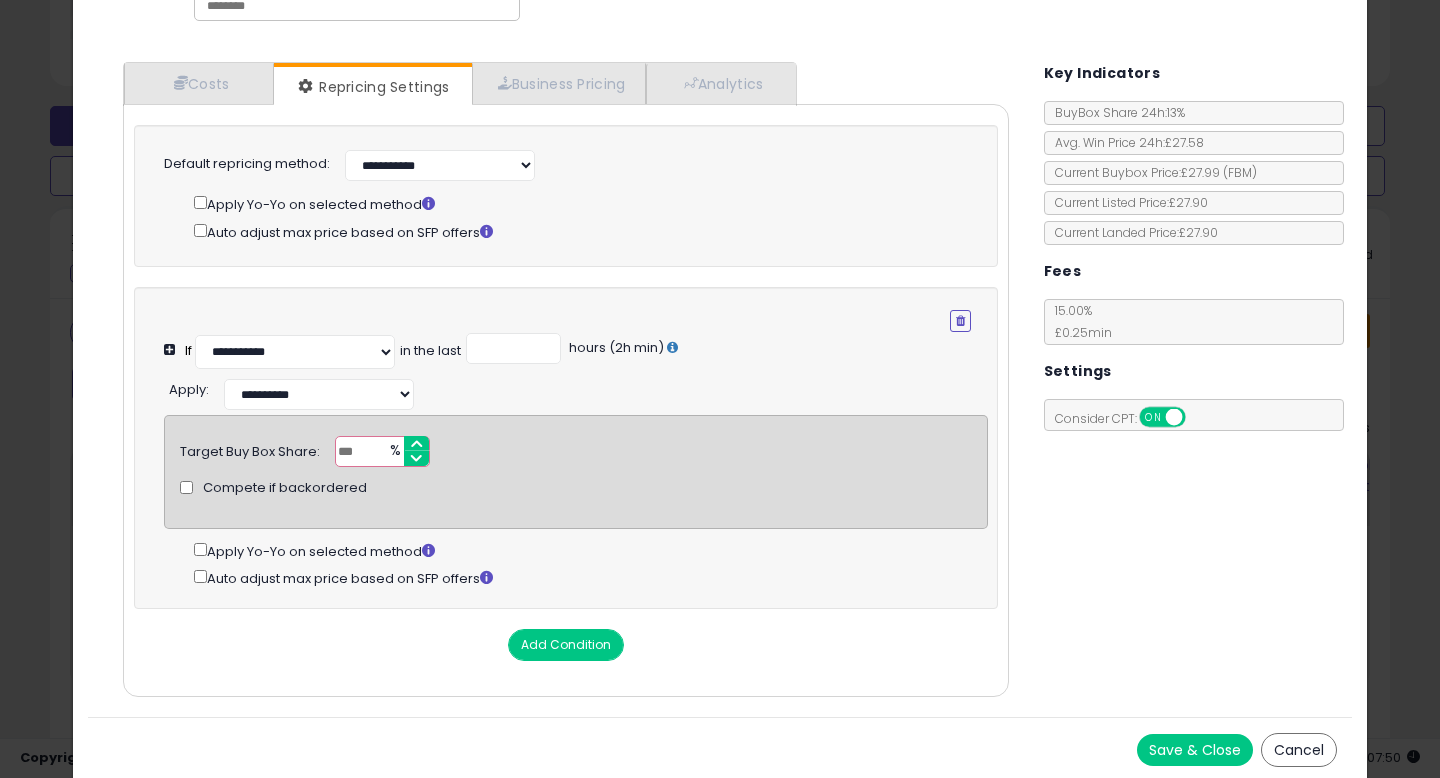 click on "Save & Close" at bounding box center (1195, 750) 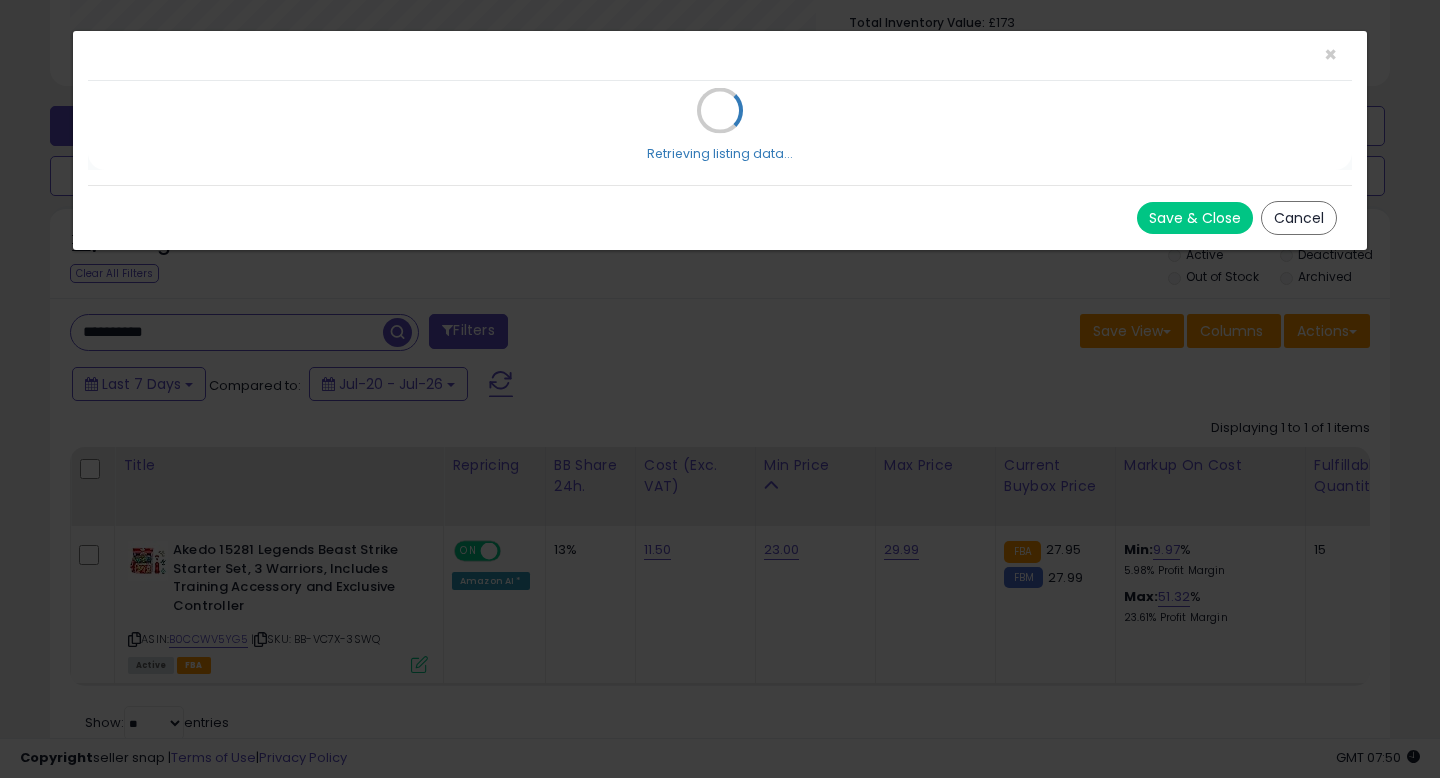 scroll, scrollTop: 0, scrollLeft: 0, axis: both 